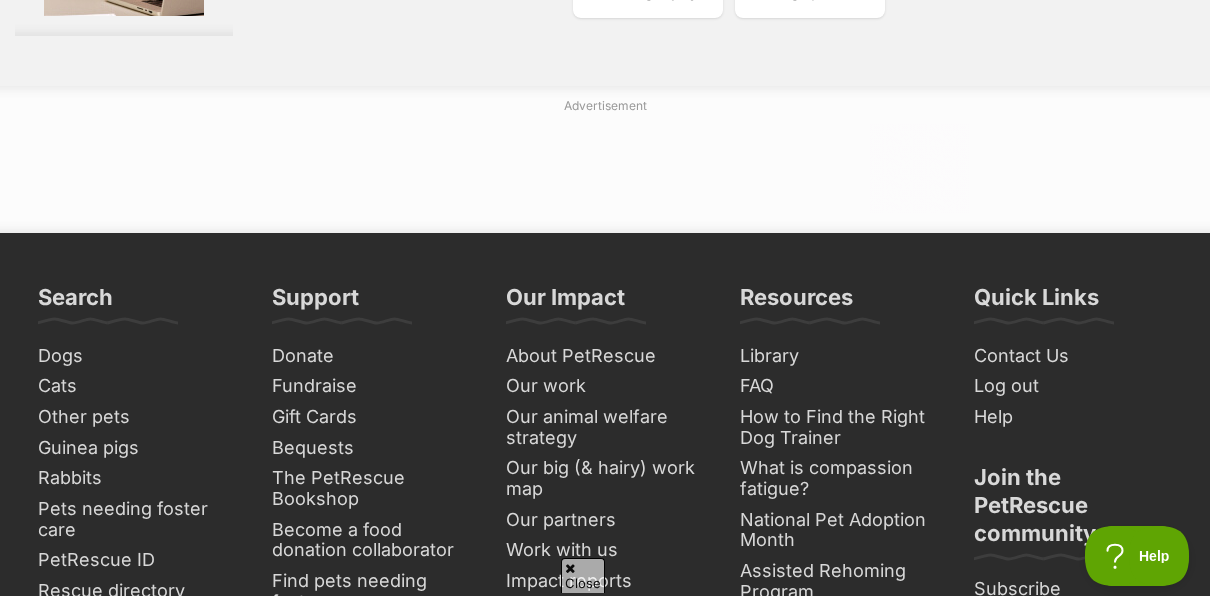 scroll, scrollTop: 0, scrollLeft: 0, axis: both 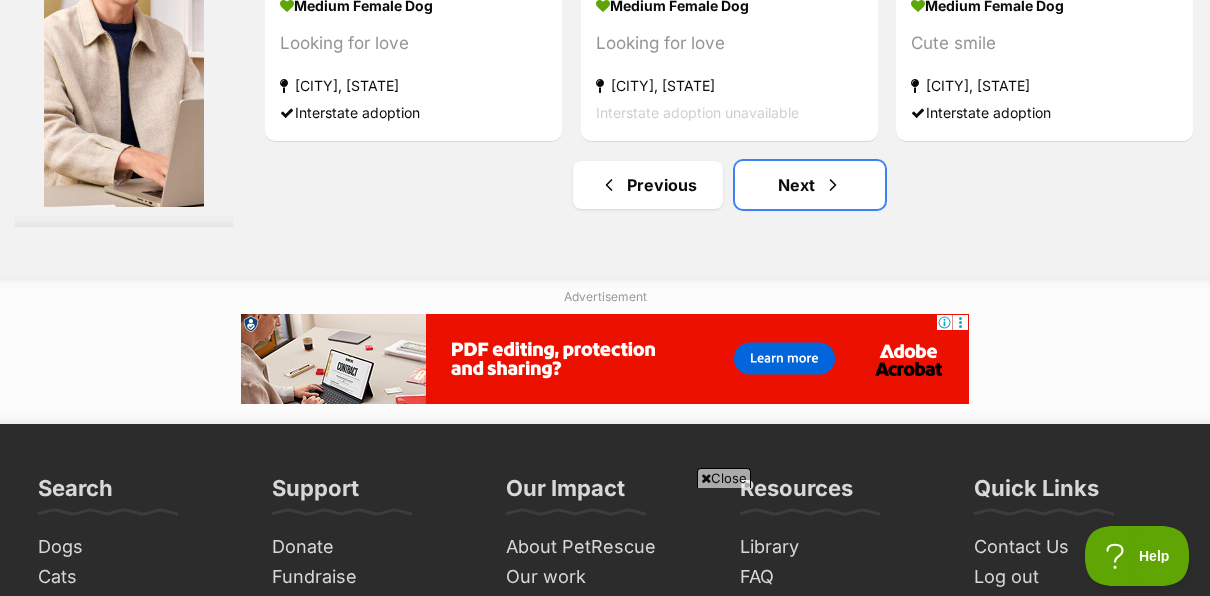 drag, startPoint x: 801, startPoint y: 200, endPoint x: 769, endPoint y: 280, distance: 86.162636 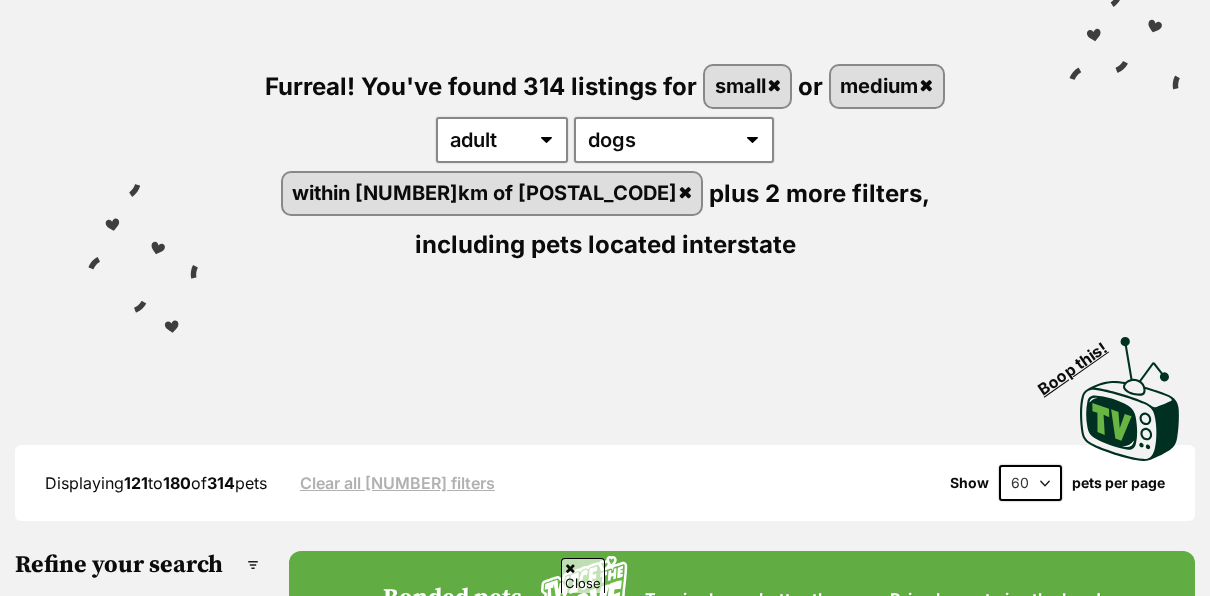 scroll, scrollTop: 800, scrollLeft: 0, axis: vertical 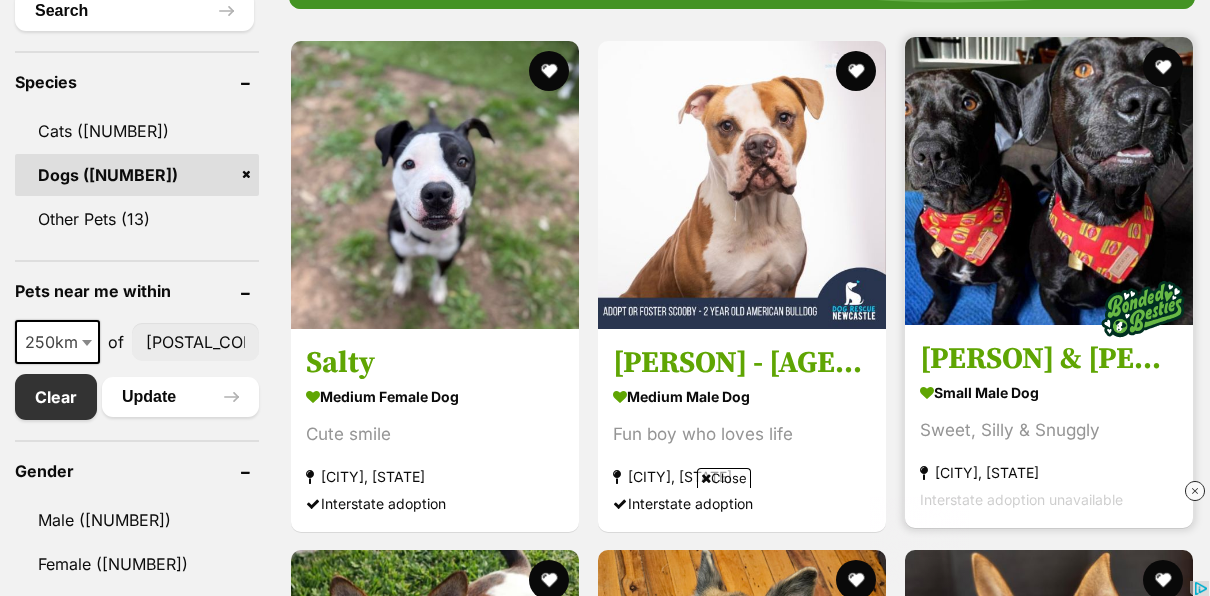 click on "Dallas & Dexter - 7 Year Old Dachshund X" at bounding box center (1049, 358) 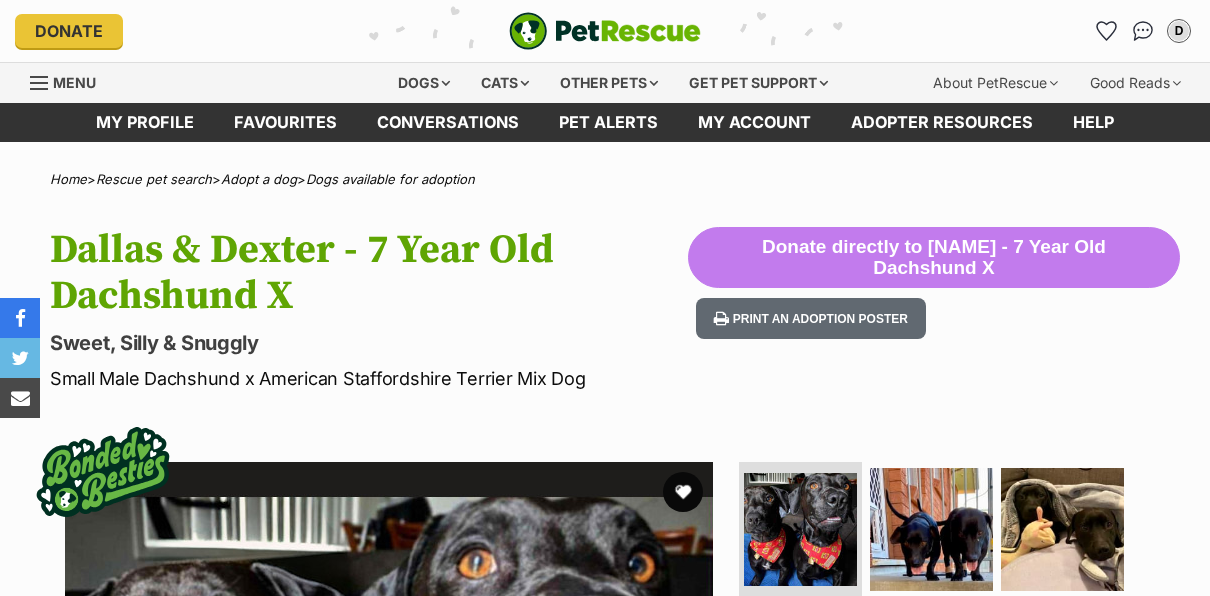 scroll, scrollTop: 0, scrollLeft: 0, axis: both 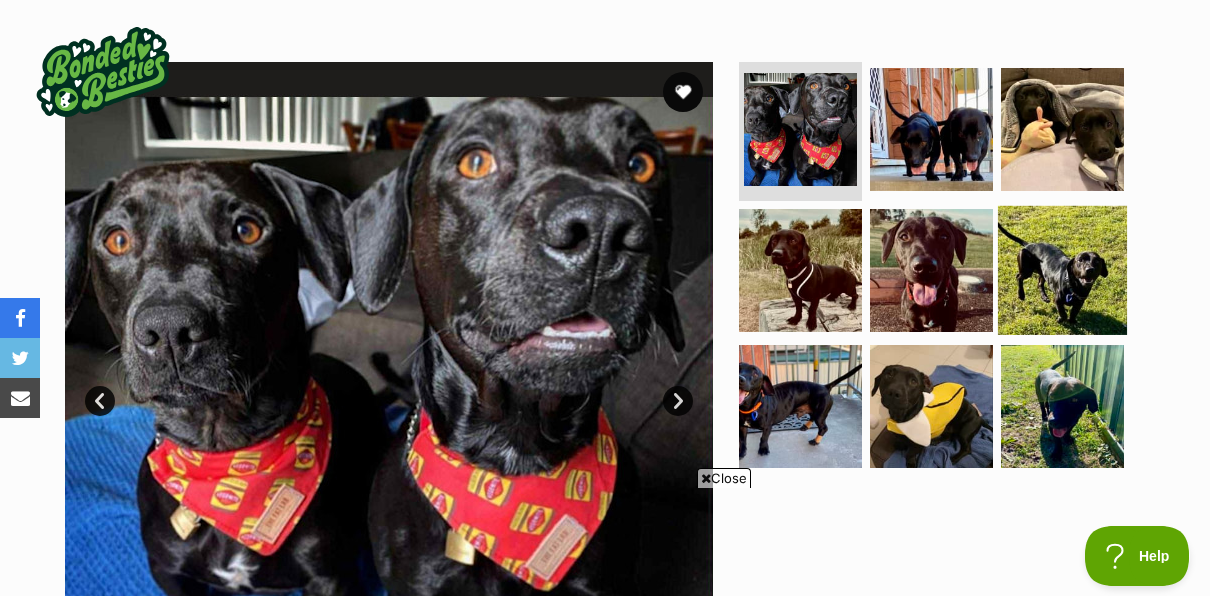 click at bounding box center [1062, 270] 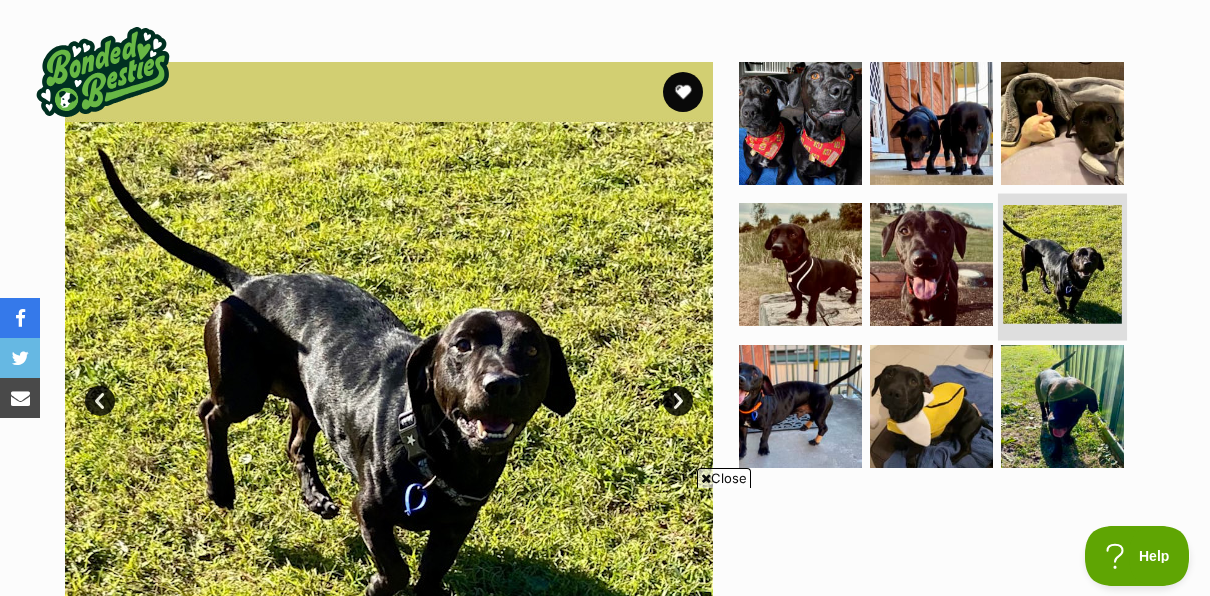 scroll, scrollTop: 0, scrollLeft: 0, axis: both 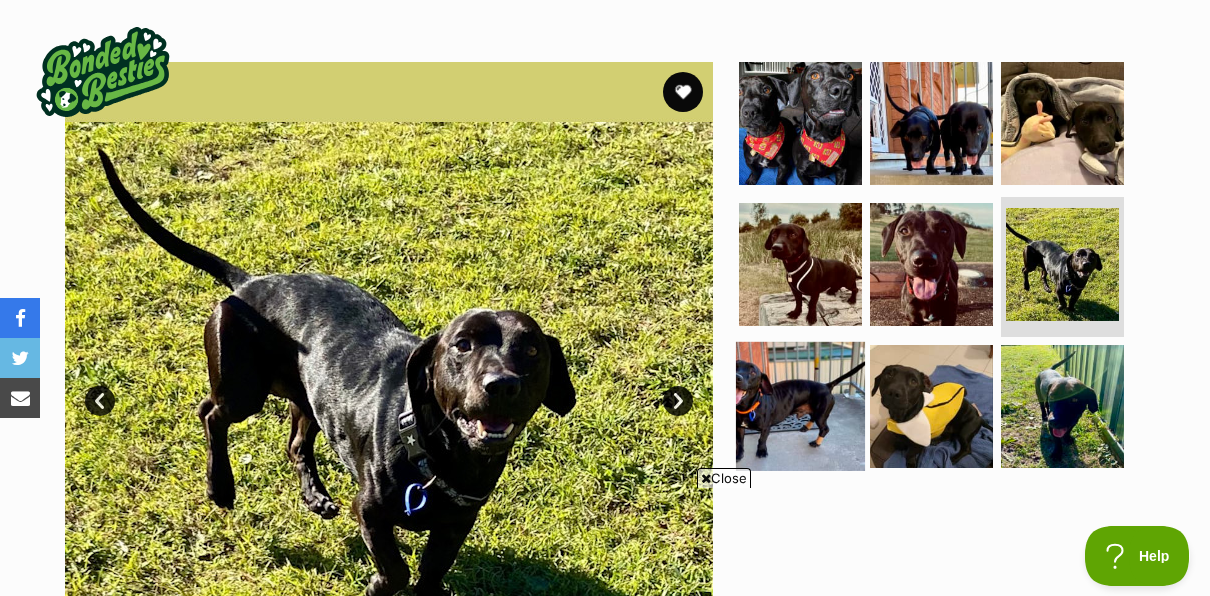 click at bounding box center (800, 406) 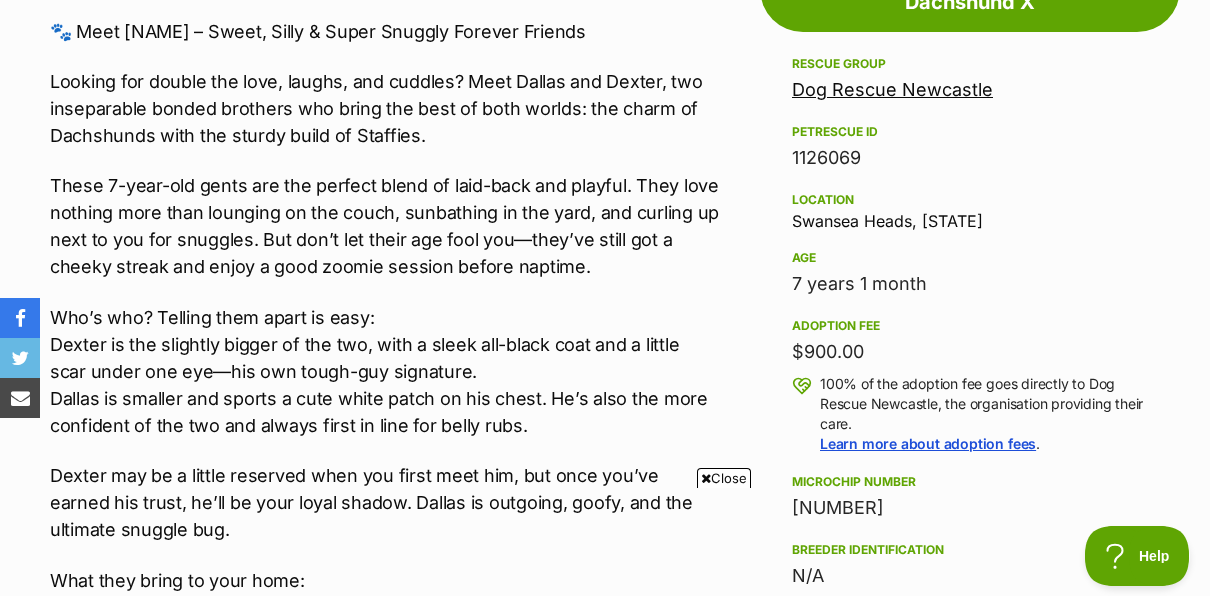 scroll, scrollTop: 1000, scrollLeft: 0, axis: vertical 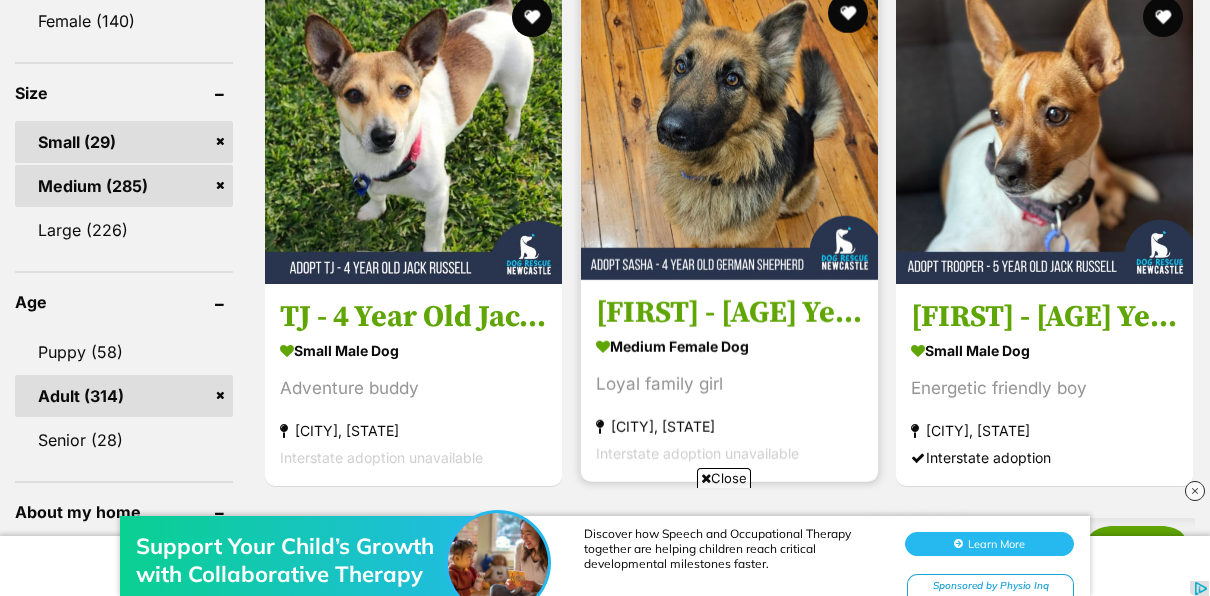 click on "medium female Dog" at bounding box center (729, 346) 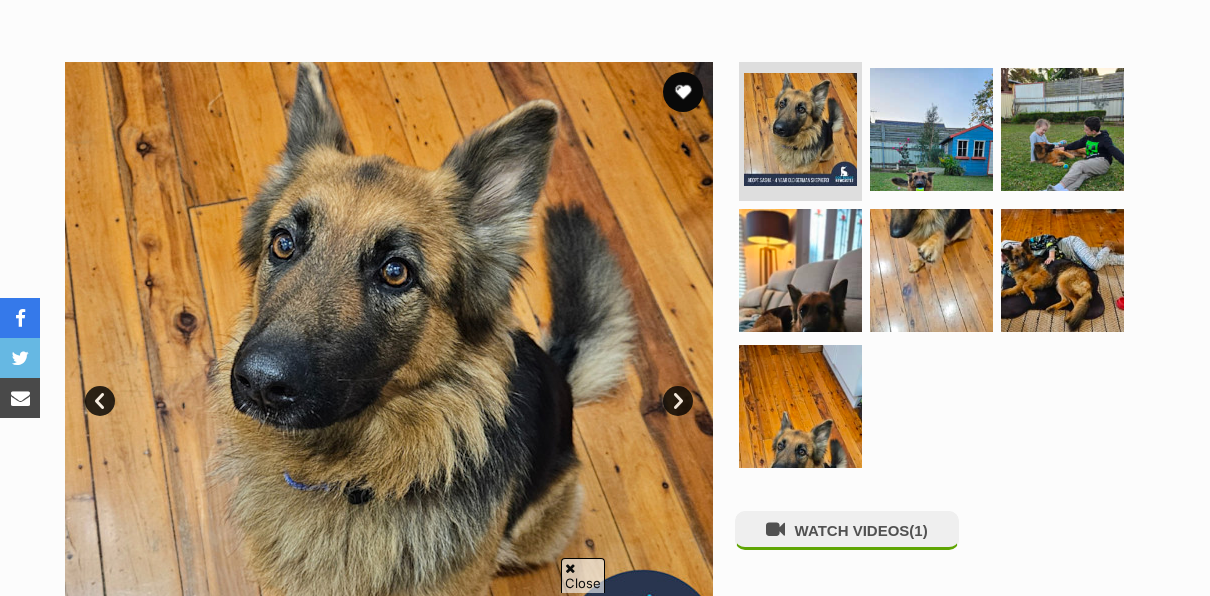 scroll, scrollTop: 400, scrollLeft: 0, axis: vertical 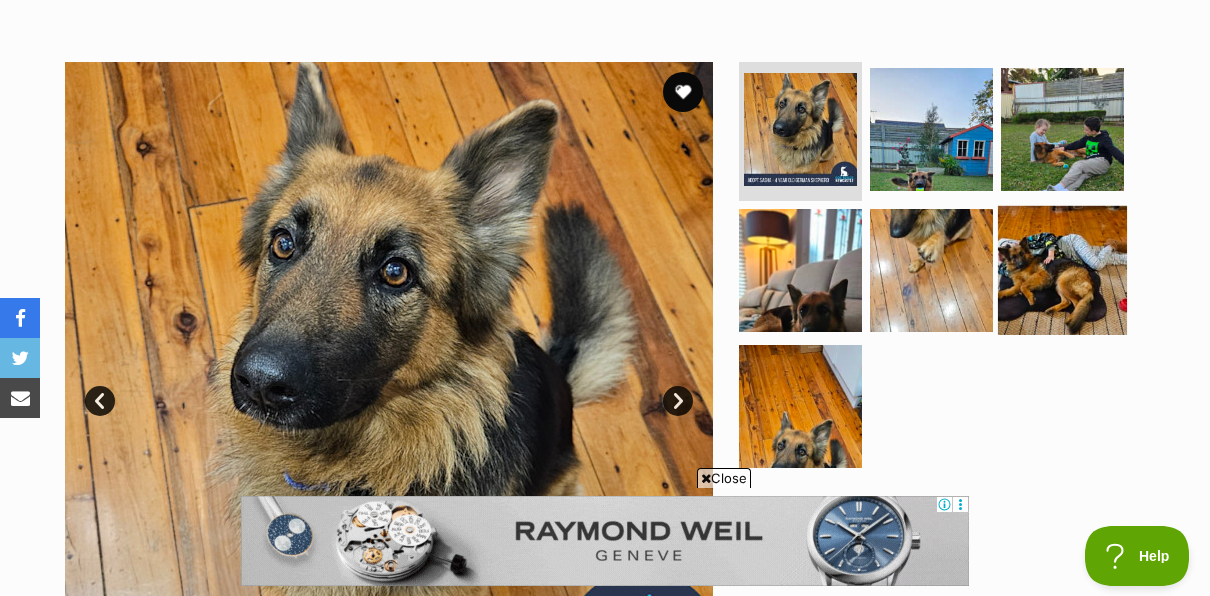 click at bounding box center [1062, 270] 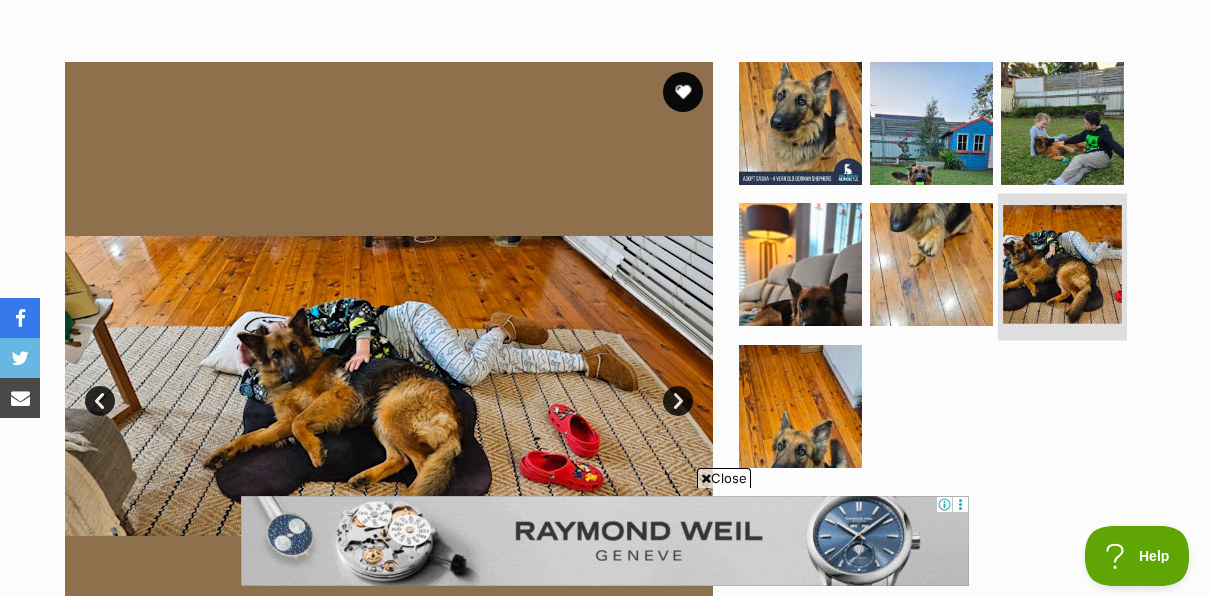 scroll, scrollTop: 0, scrollLeft: 0, axis: both 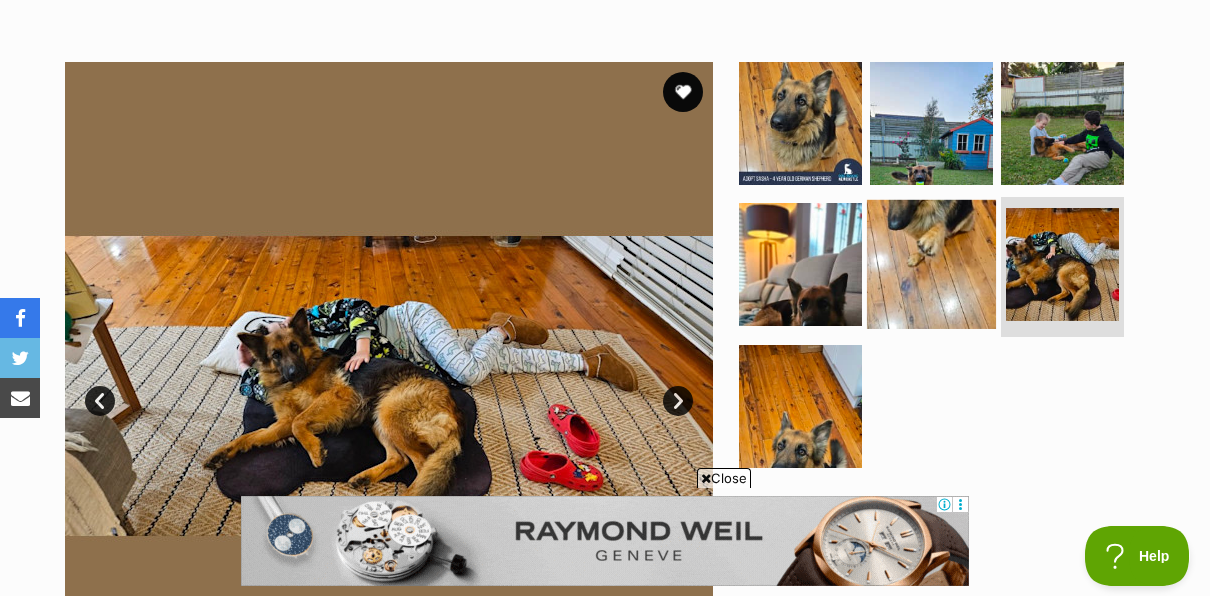 click at bounding box center (931, 264) 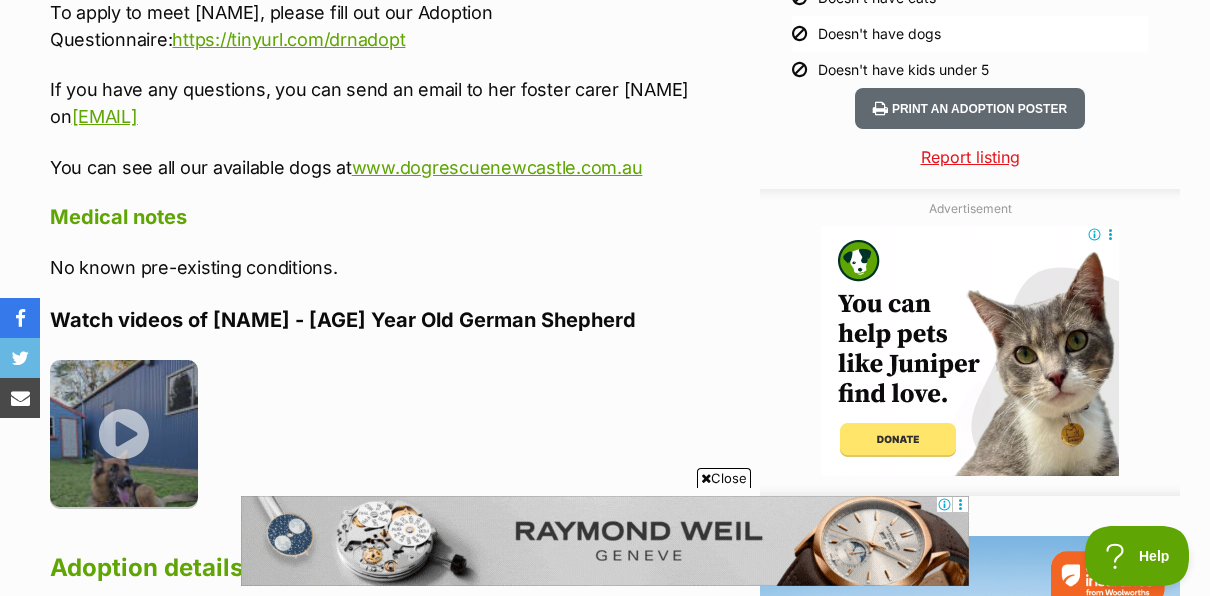 scroll, scrollTop: 1800, scrollLeft: 0, axis: vertical 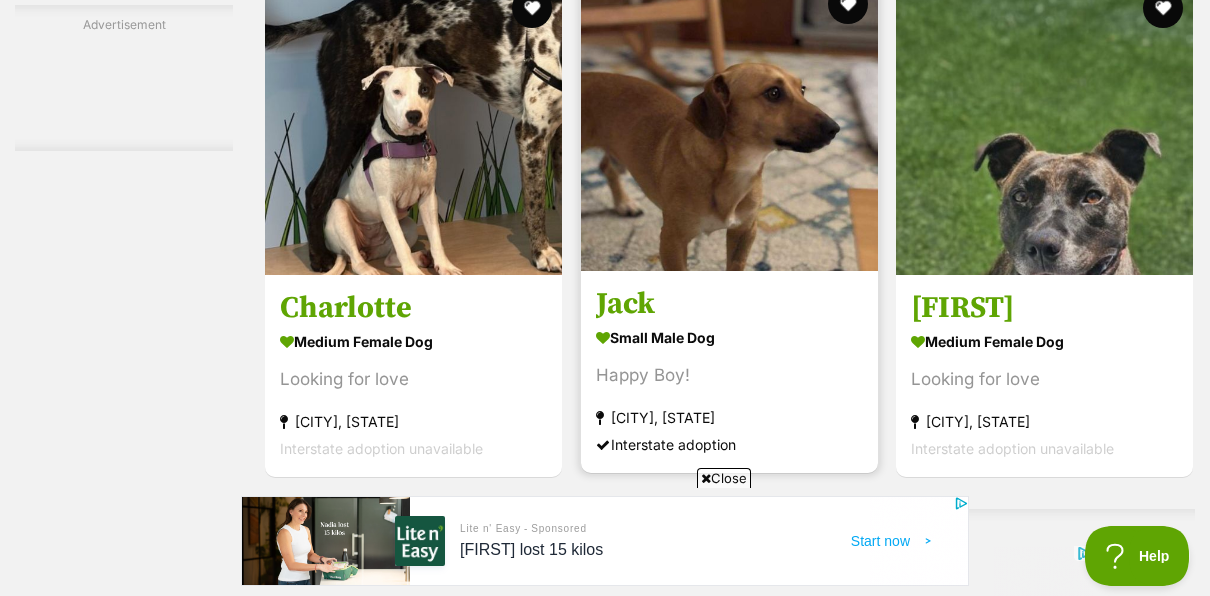 click on "Jack" at bounding box center [729, 304] 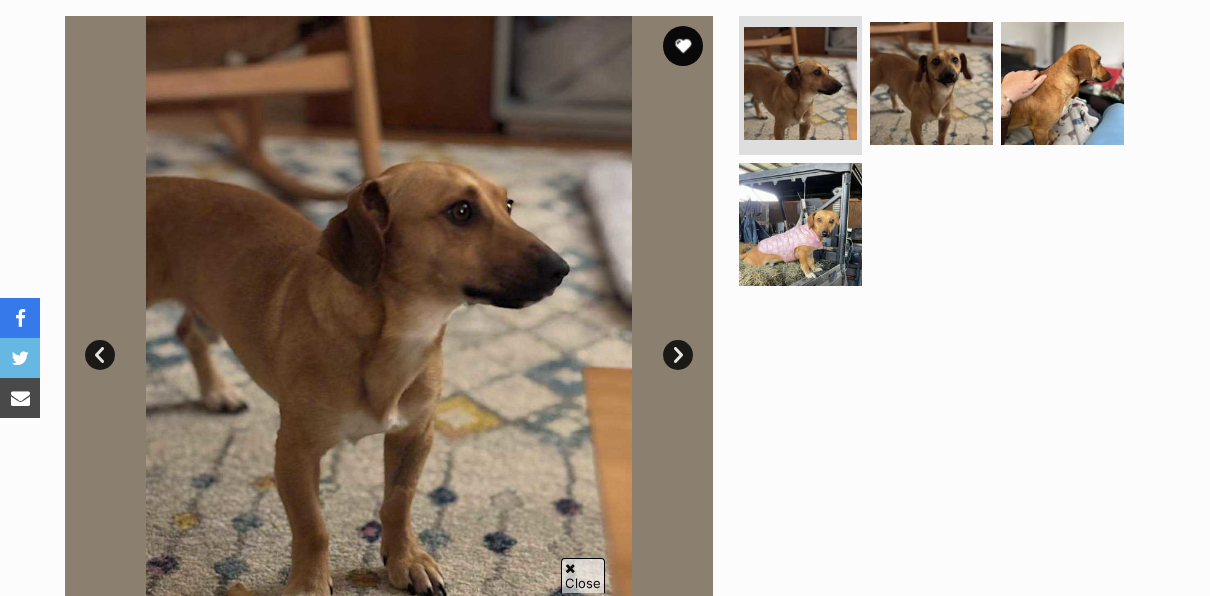 scroll, scrollTop: 400, scrollLeft: 0, axis: vertical 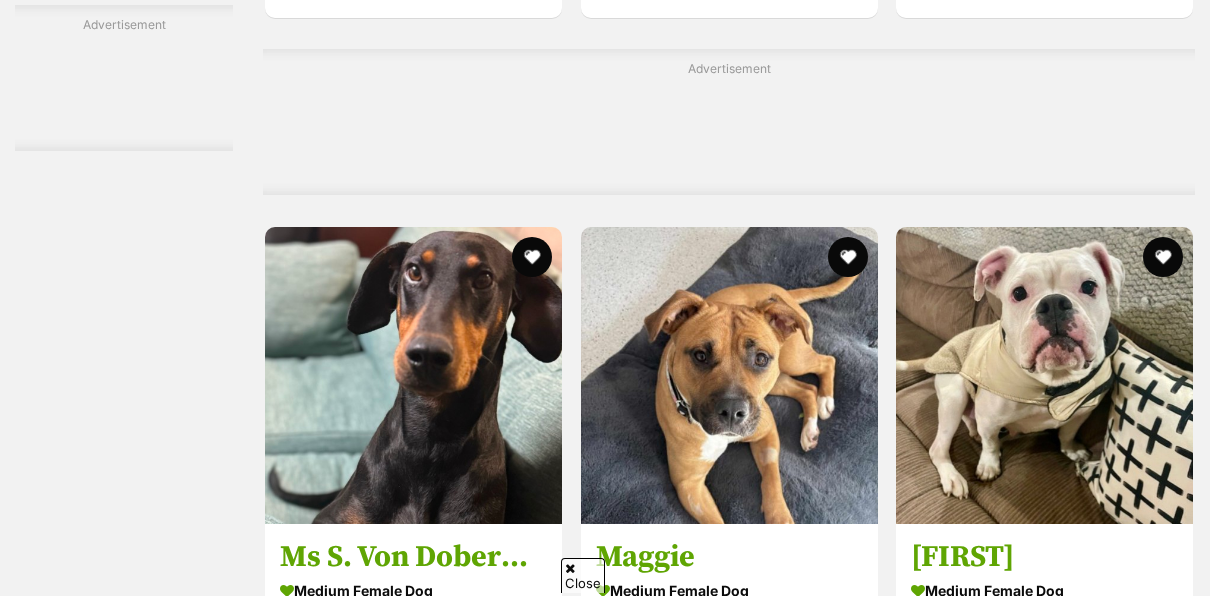 click on "Next" at bounding box center [810, 2515] 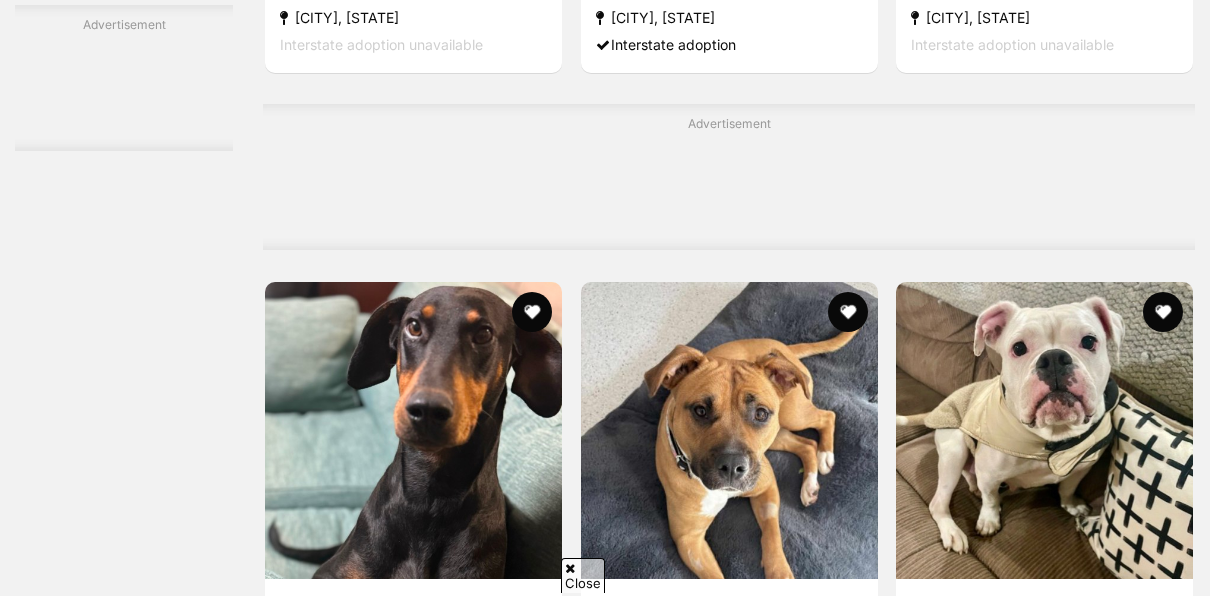 scroll, scrollTop: 0, scrollLeft: 0, axis: both 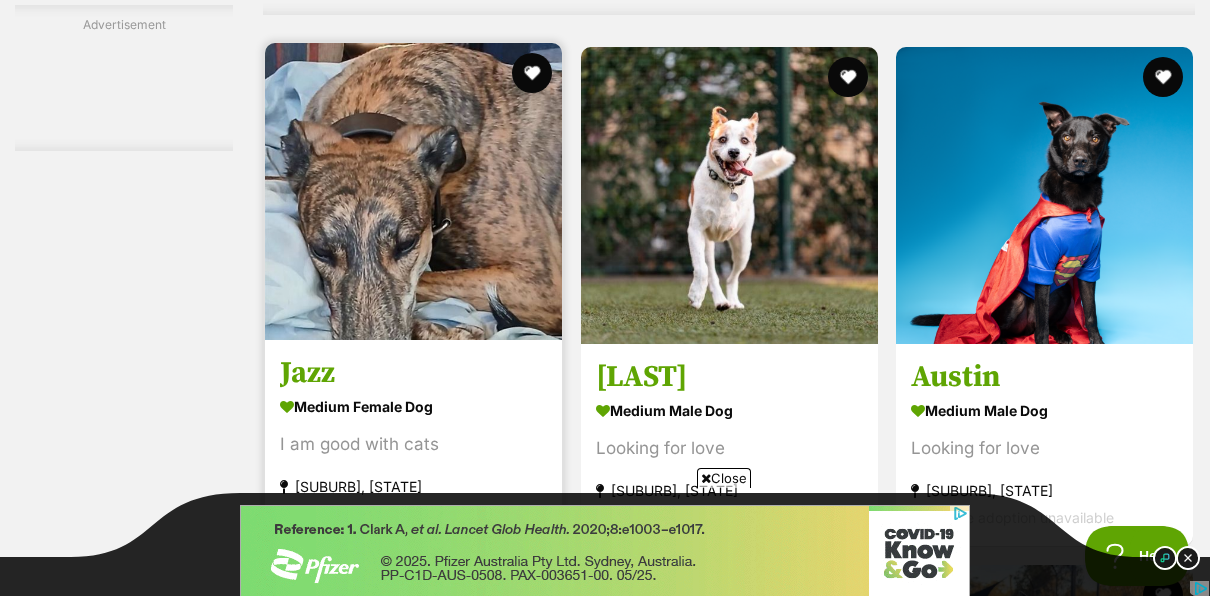 click on "medium female Dog" at bounding box center [413, 406] 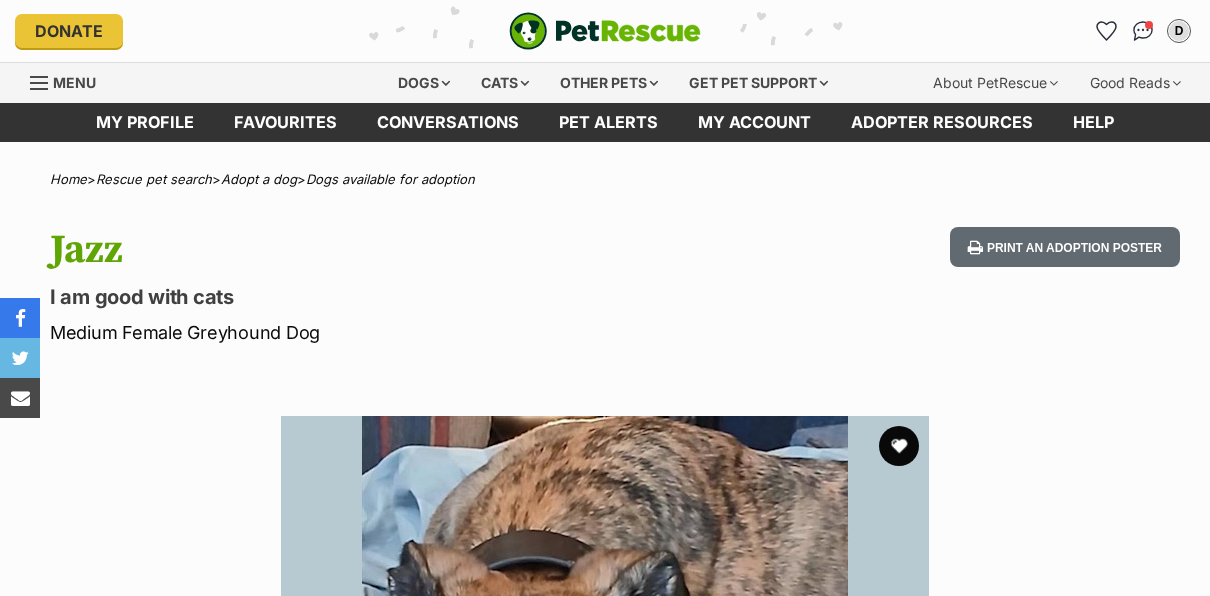 scroll, scrollTop: 0, scrollLeft: 0, axis: both 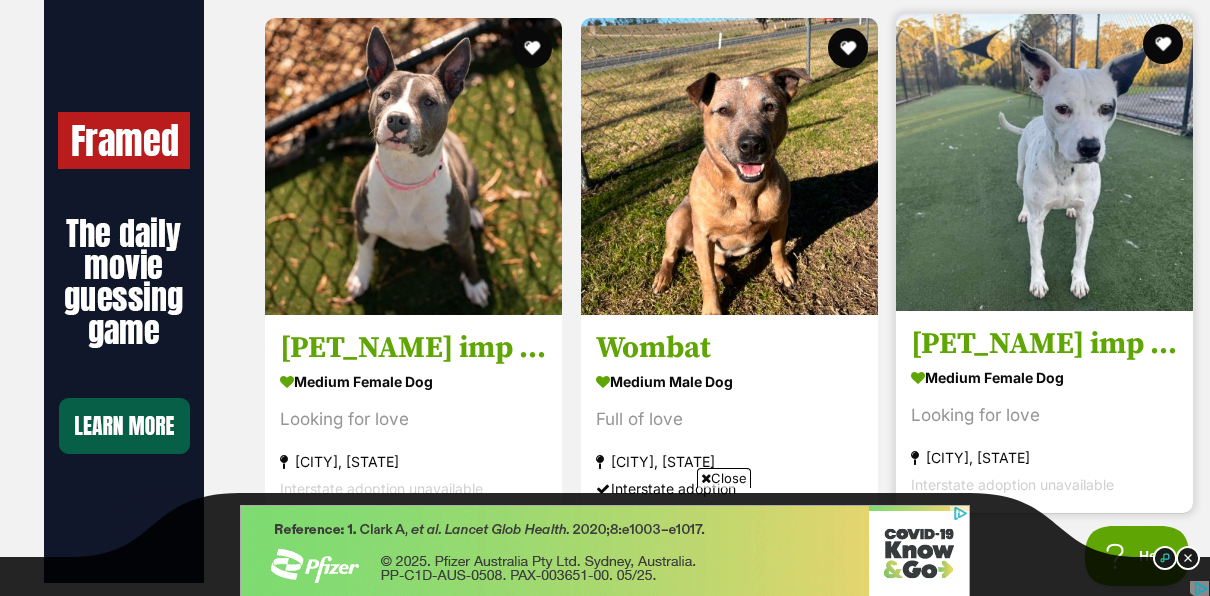 click on "medium female Dog" at bounding box center [1044, 377] 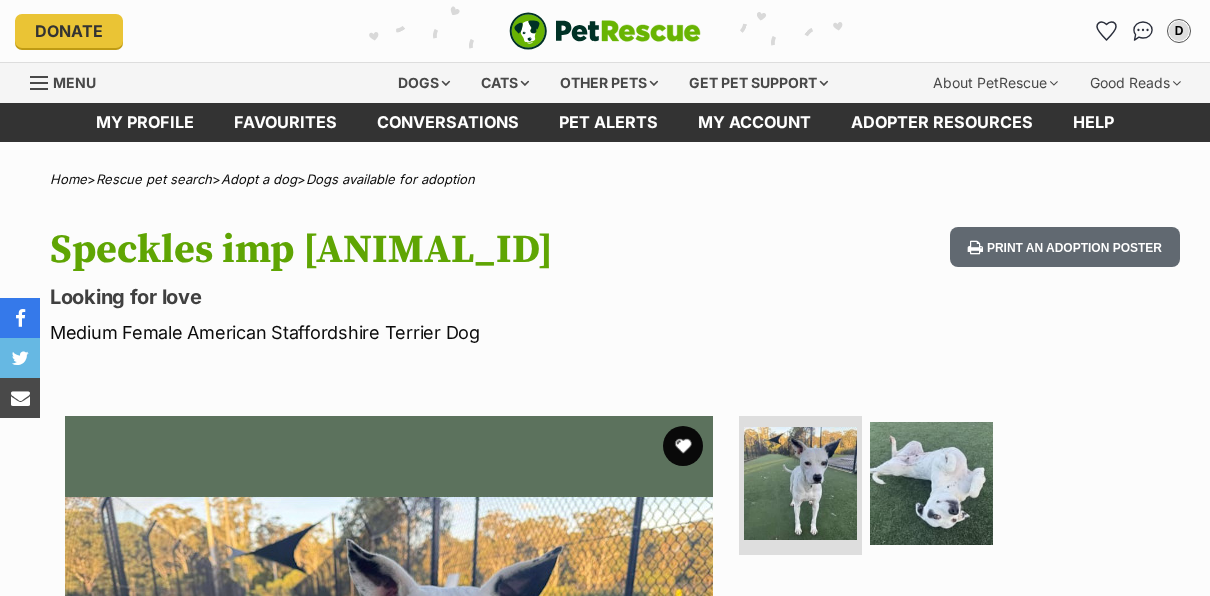scroll, scrollTop: 0, scrollLeft: 0, axis: both 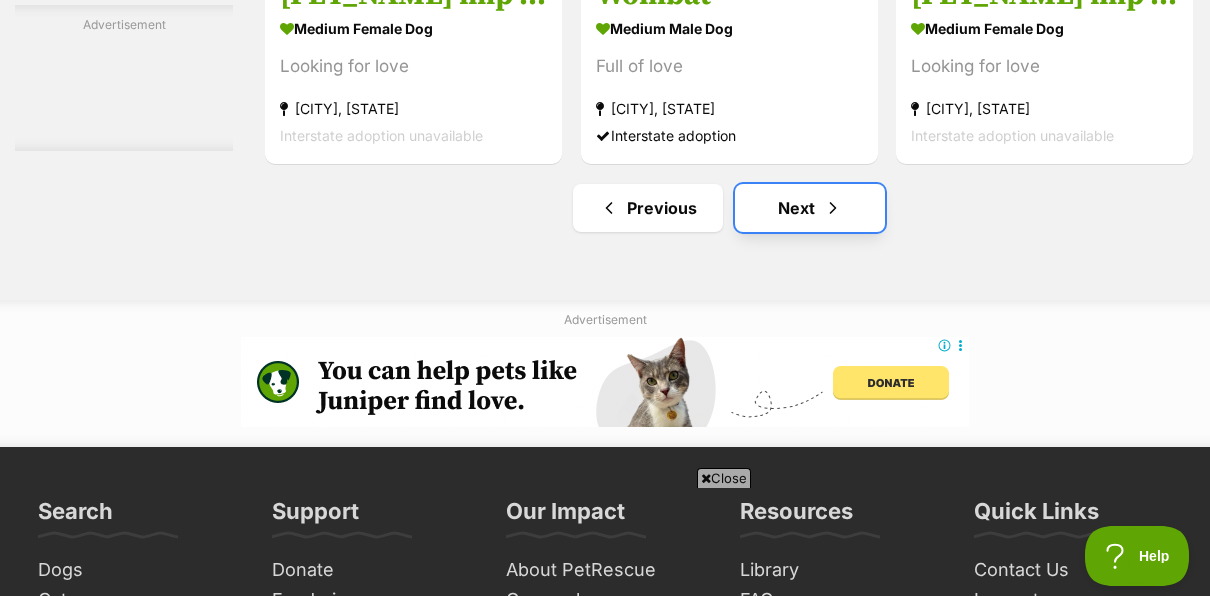 click on "Next" at bounding box center (810, 208) 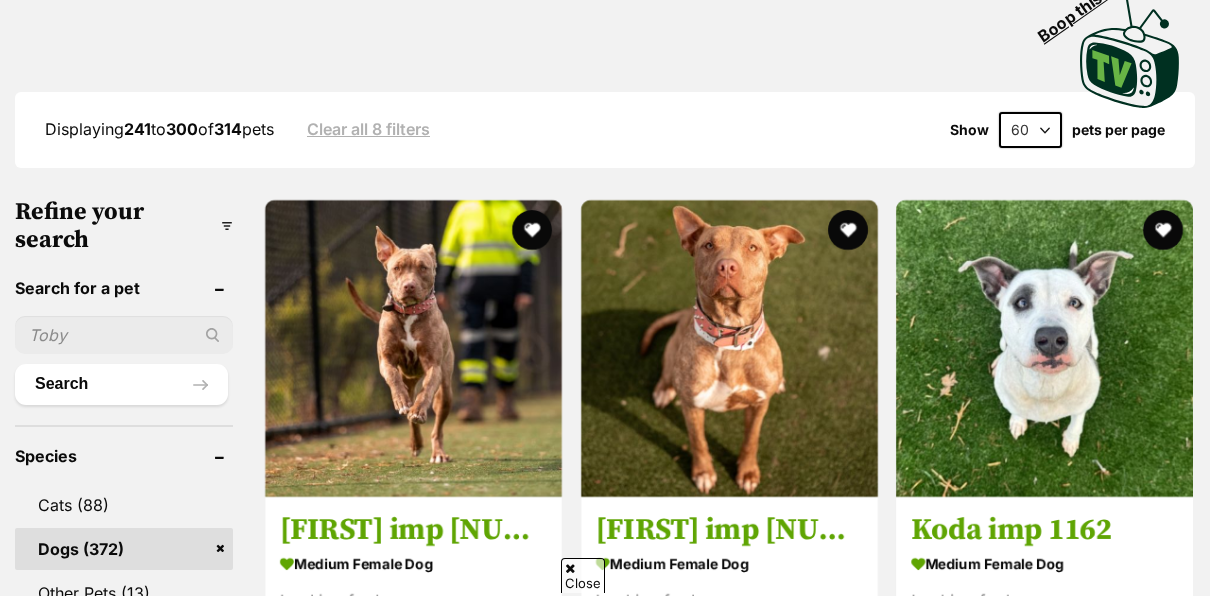 scroll, scrollTop: 600, scrollLeft: 0, axis: vertical 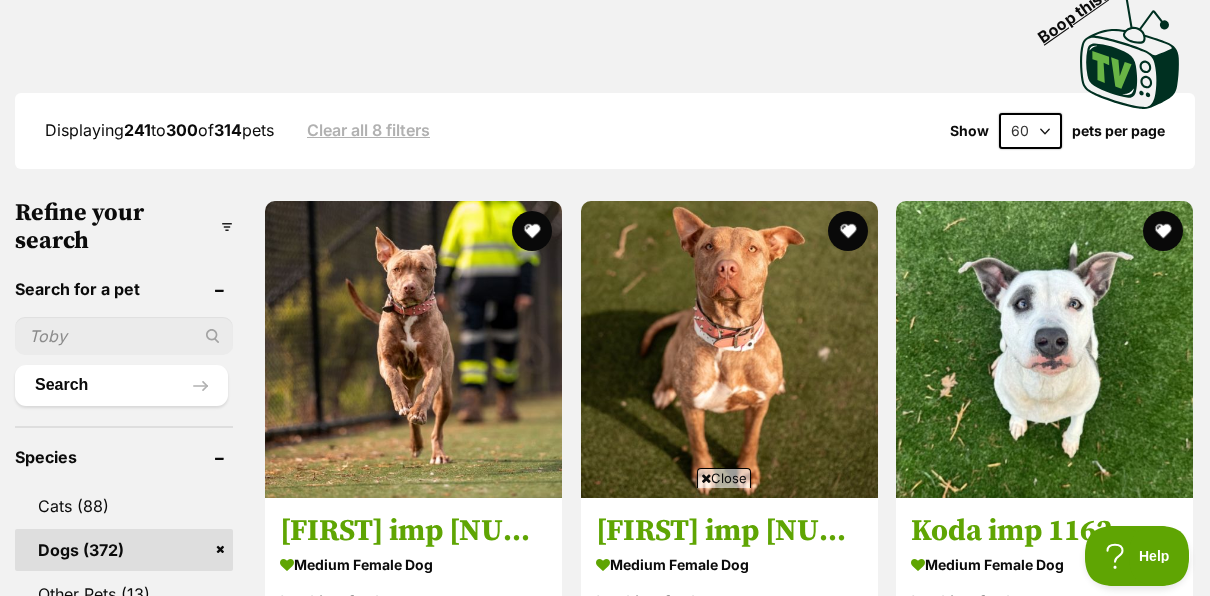 click at bounding box center (124, 336) 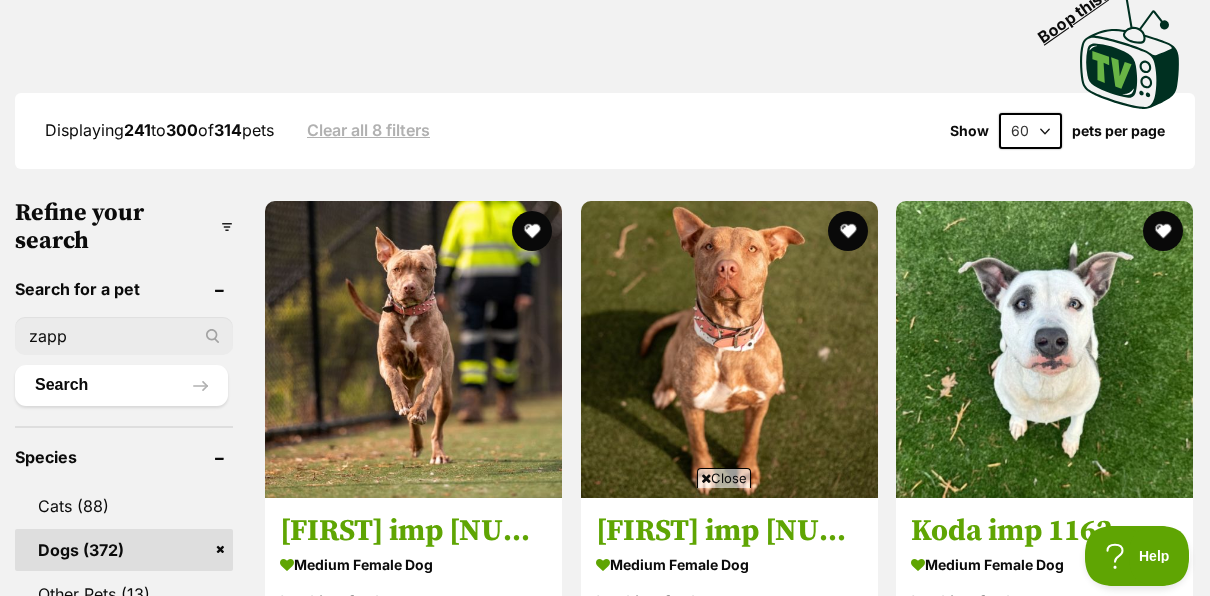 type on "zapp" 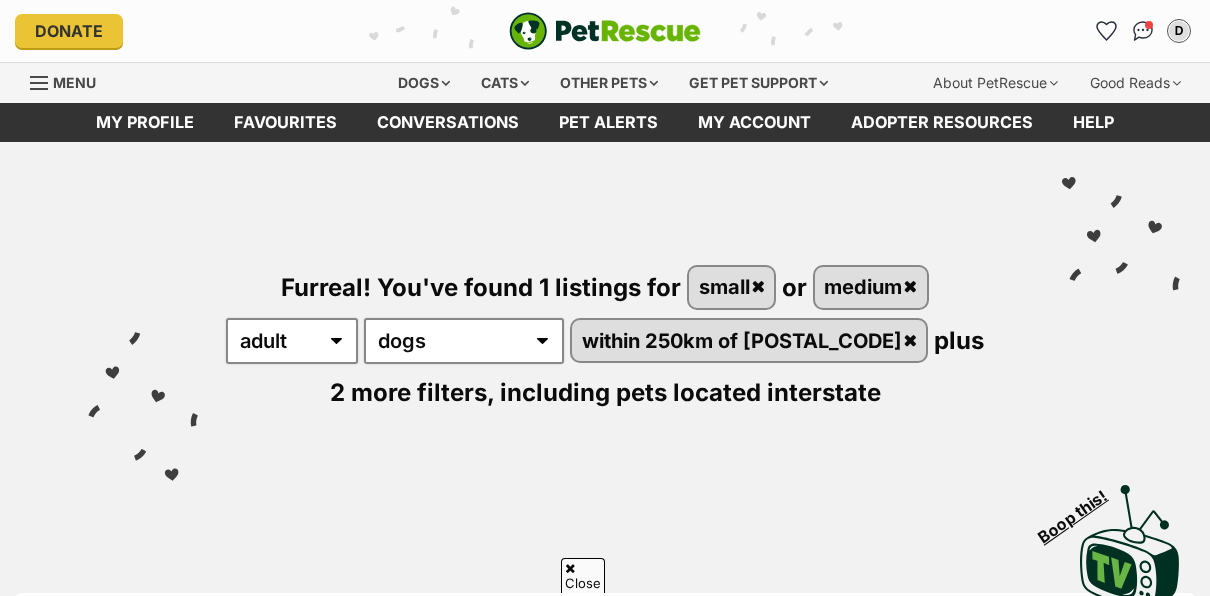 scroll, scrollTop: 400, scrollLeft: 0, axis: vertical 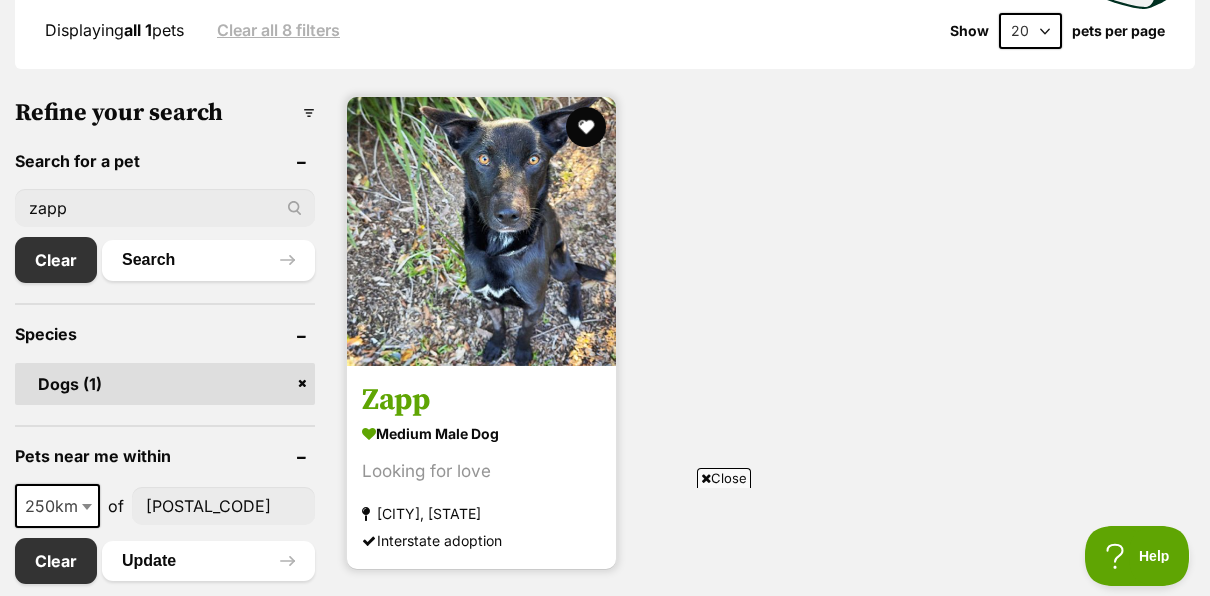click at bounding box center [481, 231] 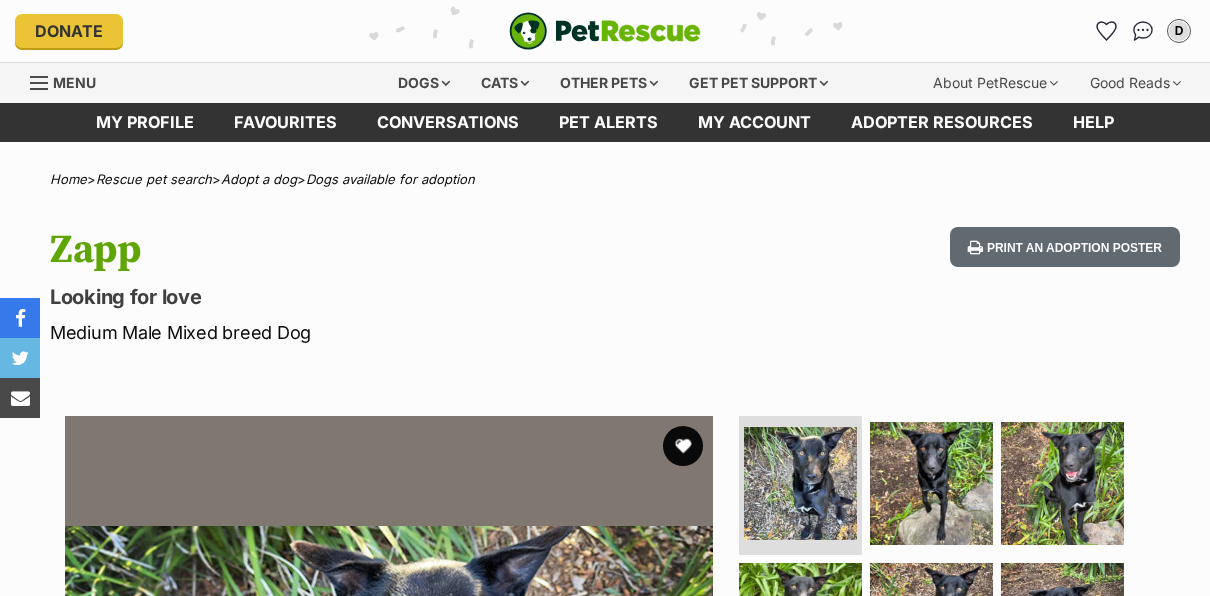 scroll, scrollTop: 0, scrollLeft: 0, axis: both 